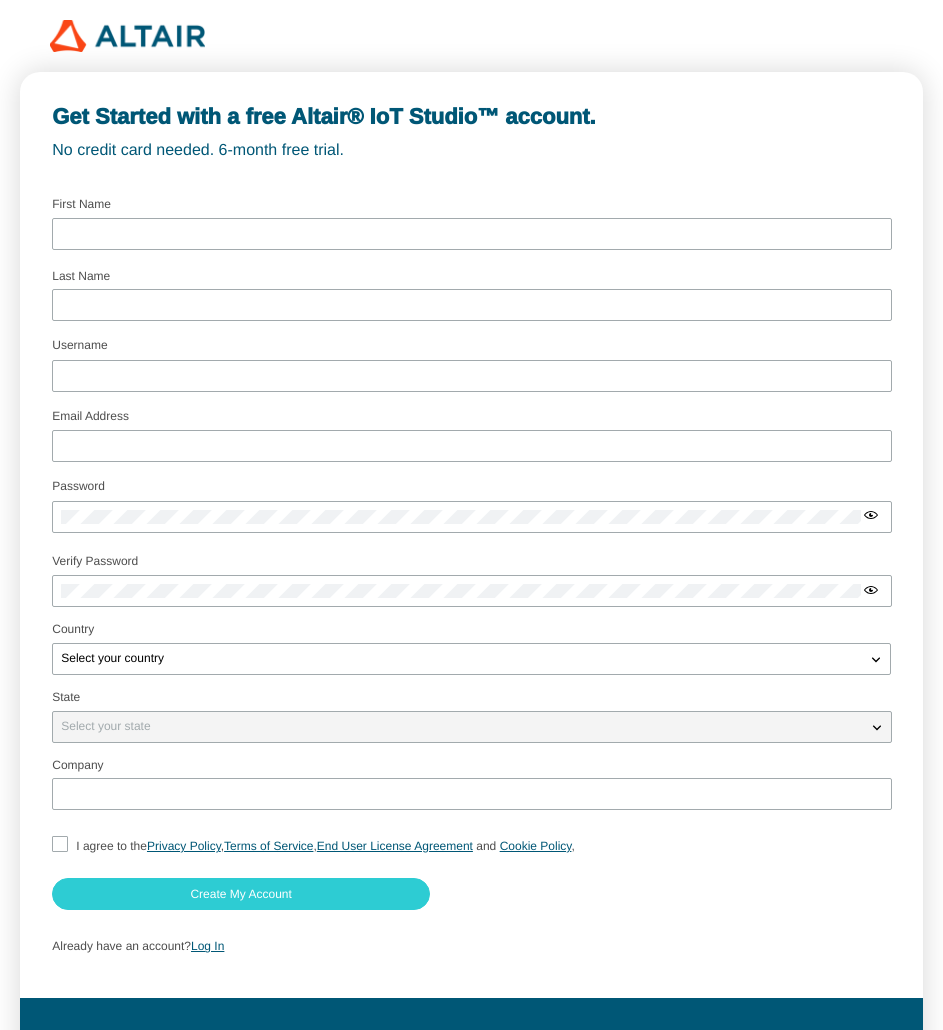 scroll, scrollTop: 0, scrollLeft: 0, axis: both 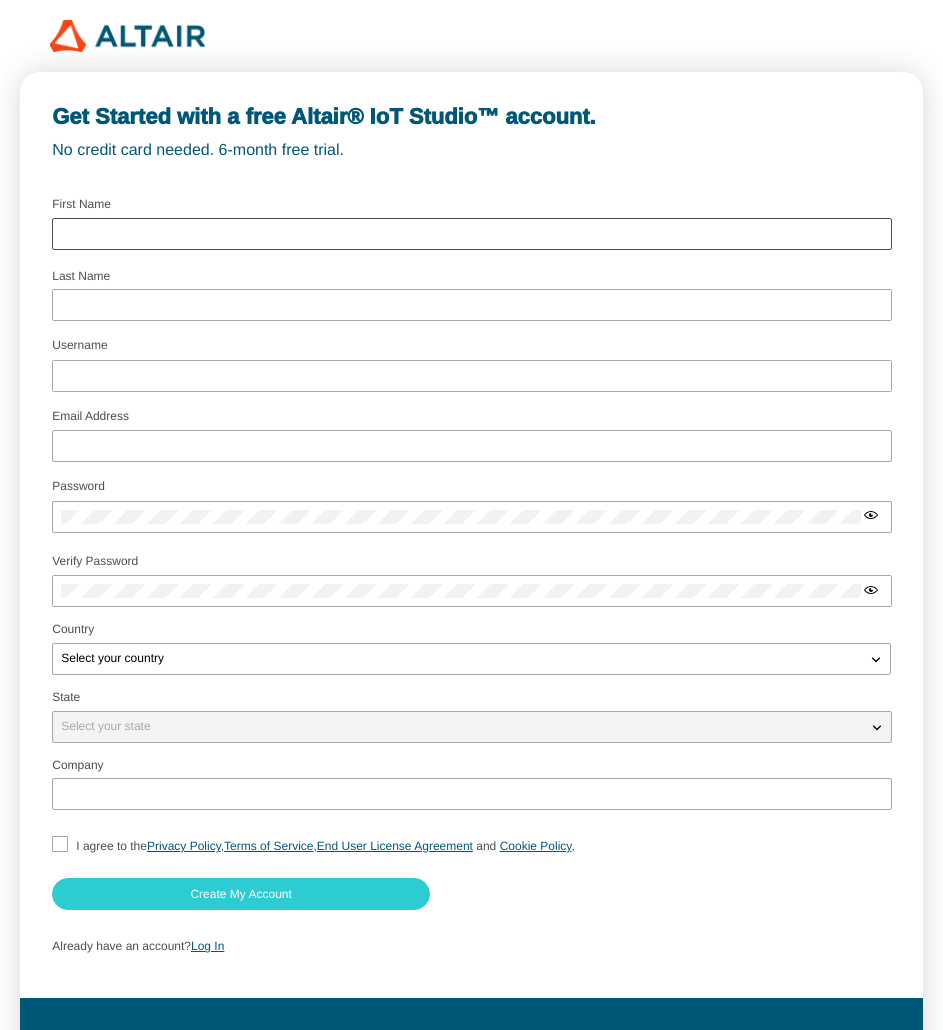 click at bounding box center (472, 234) 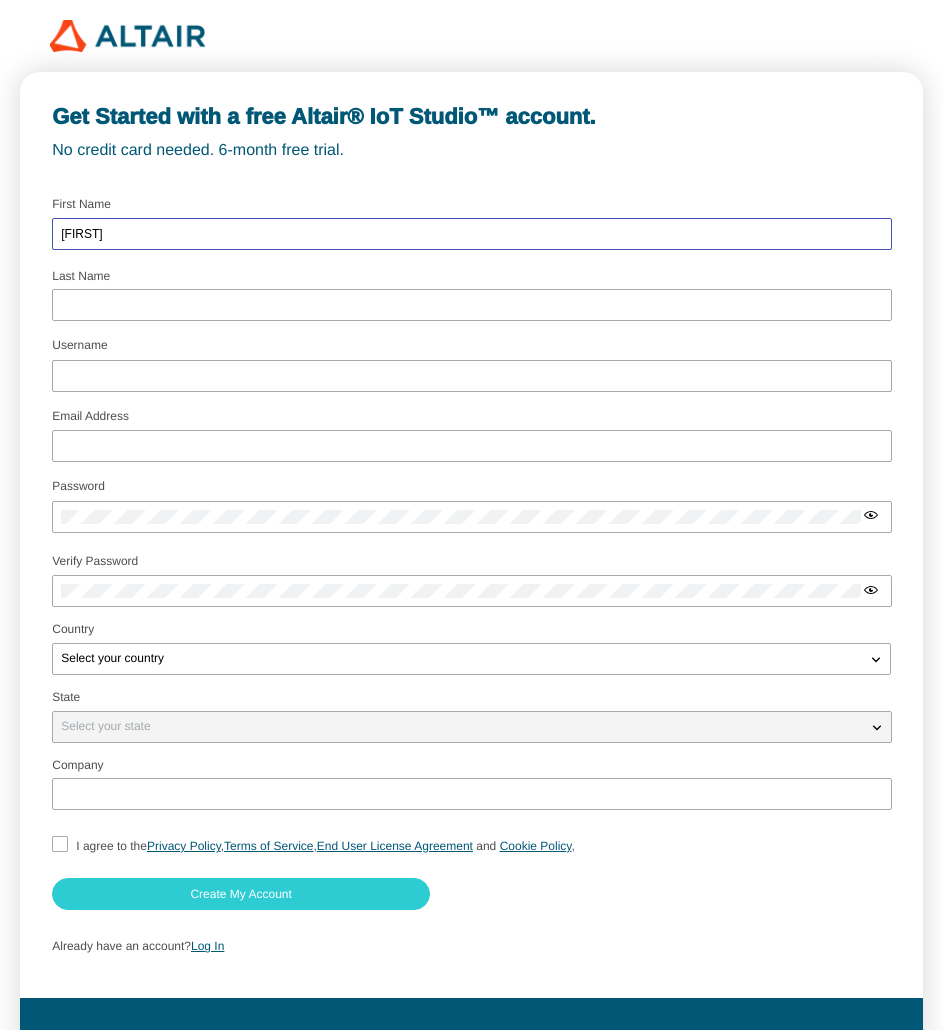 type on "[FIRST]" 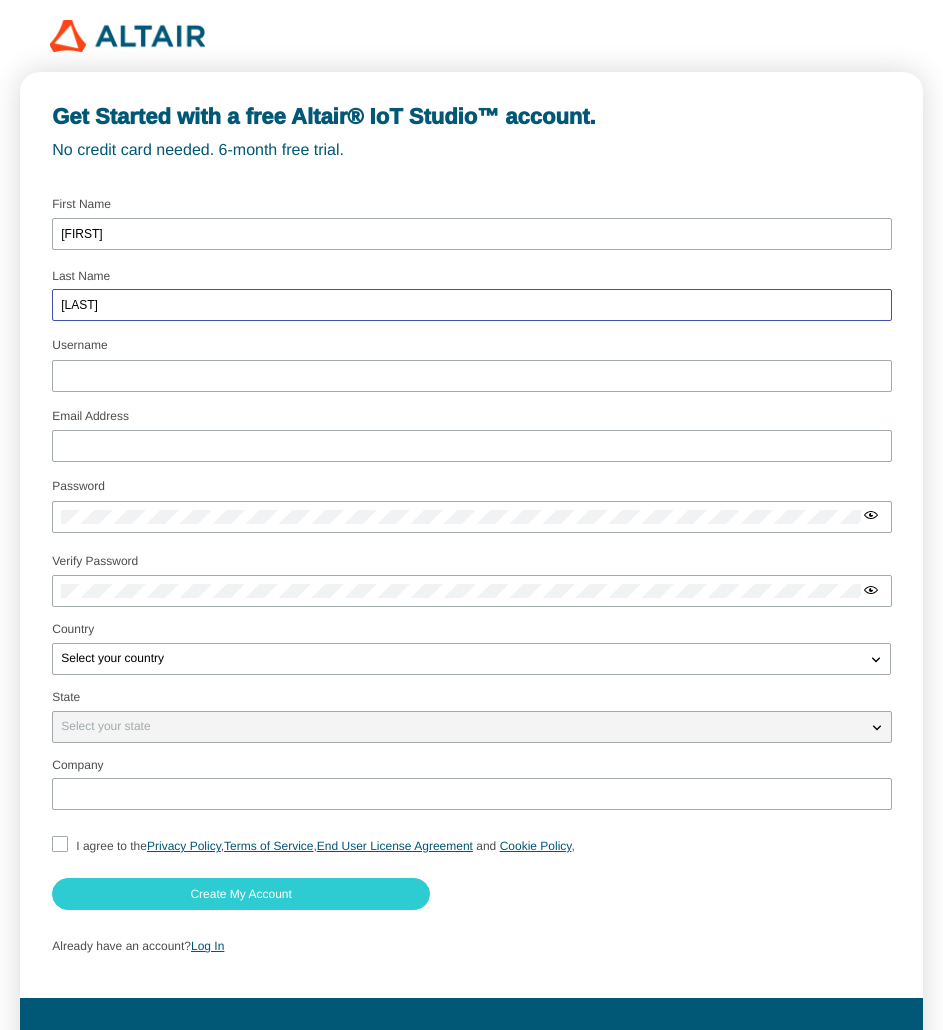 type on "[LAST]" 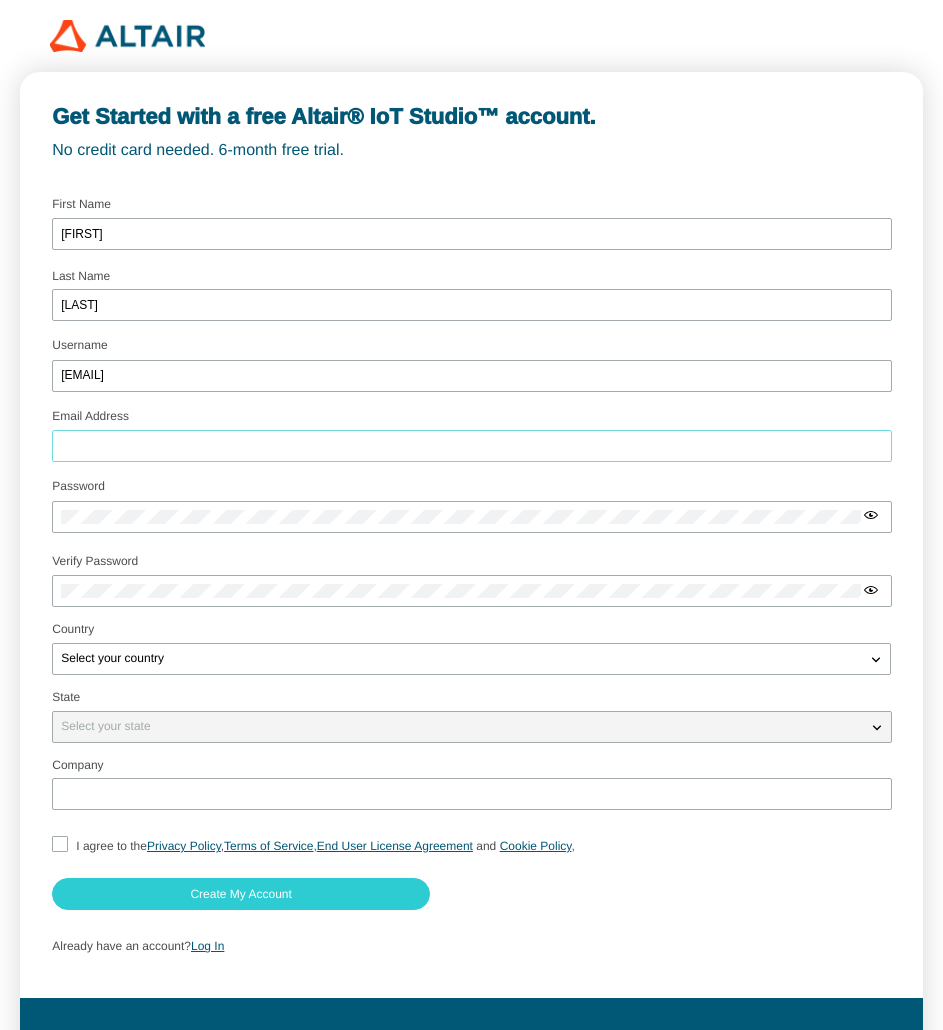 click on "Email Address" at bounding box center (472, 446) 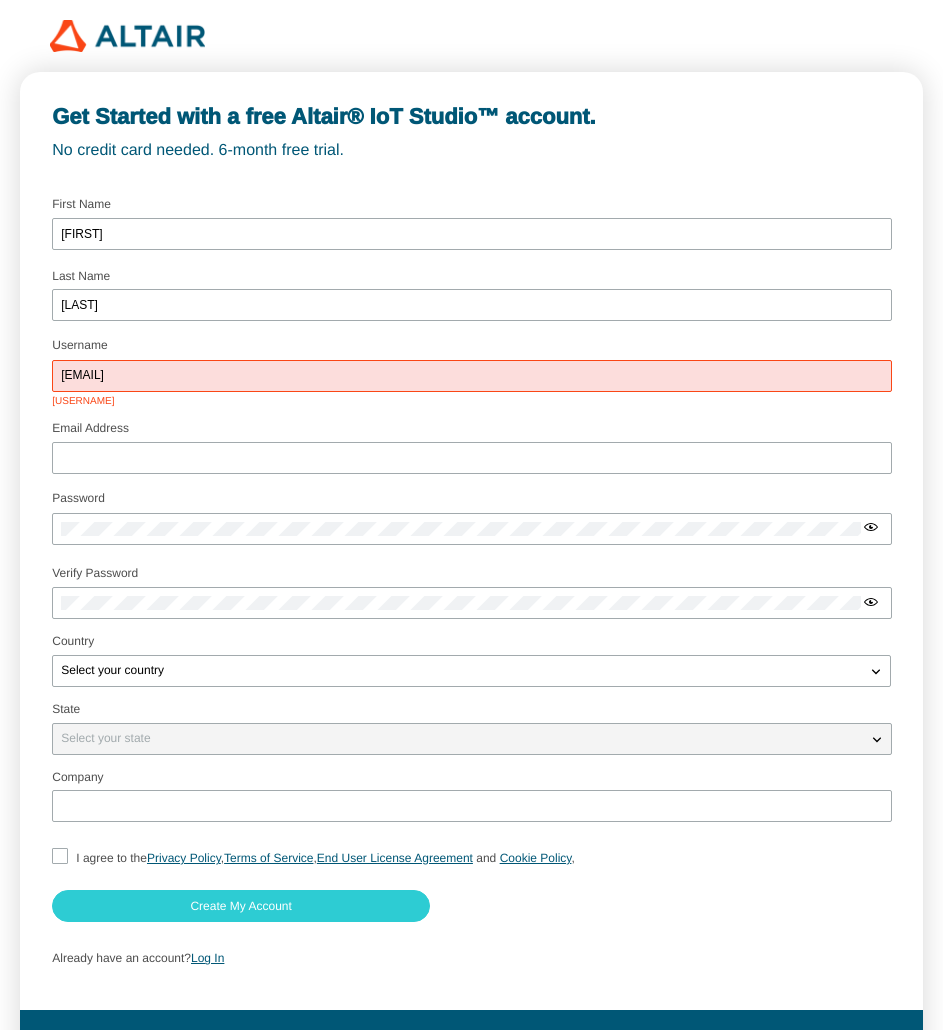 click on "[EMAIL]" at bounding box center (472, 376) 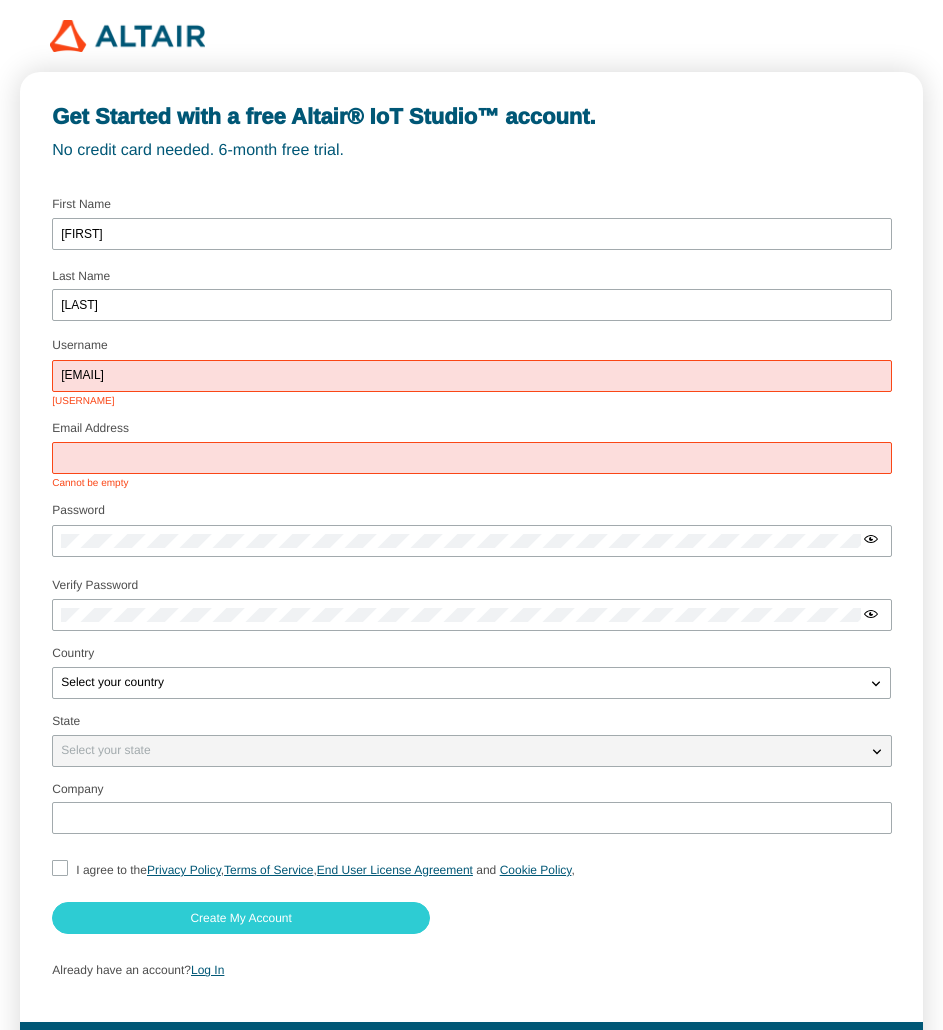 click at bounding box center [472, 458] 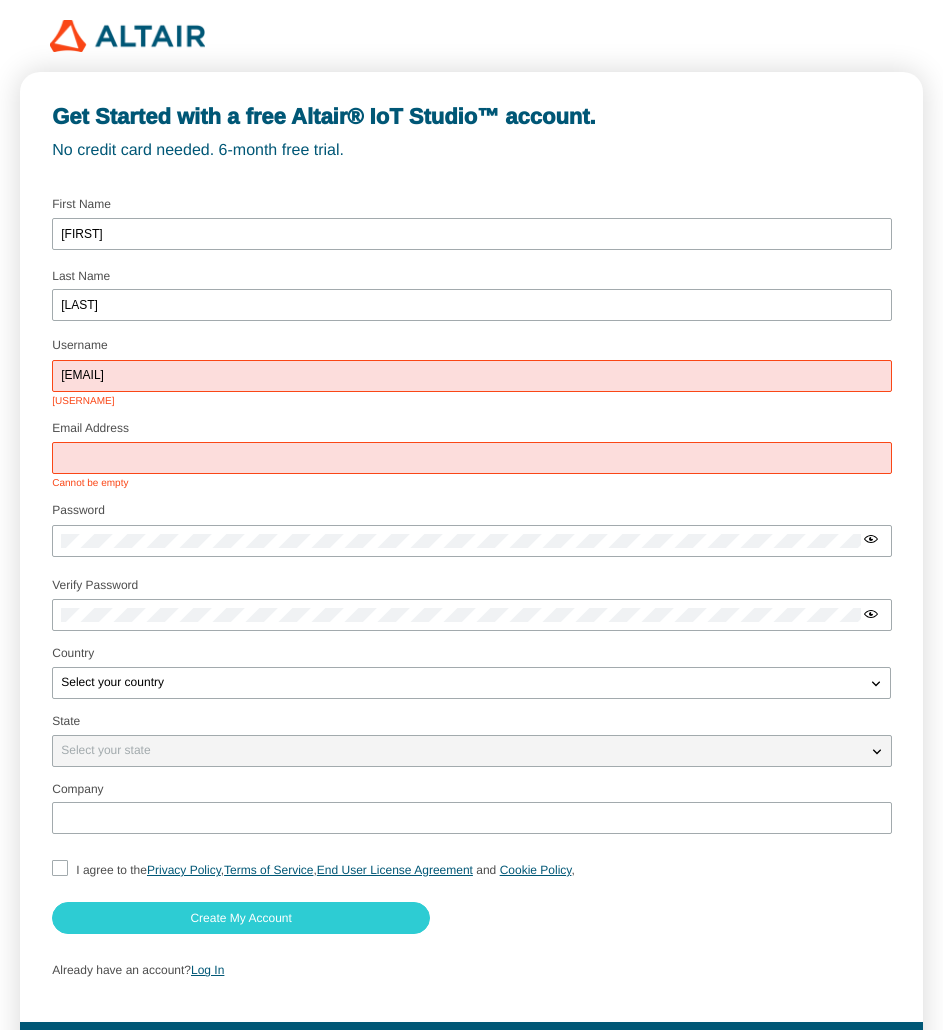 click on "Email Address" at bounding box center (472, 458) 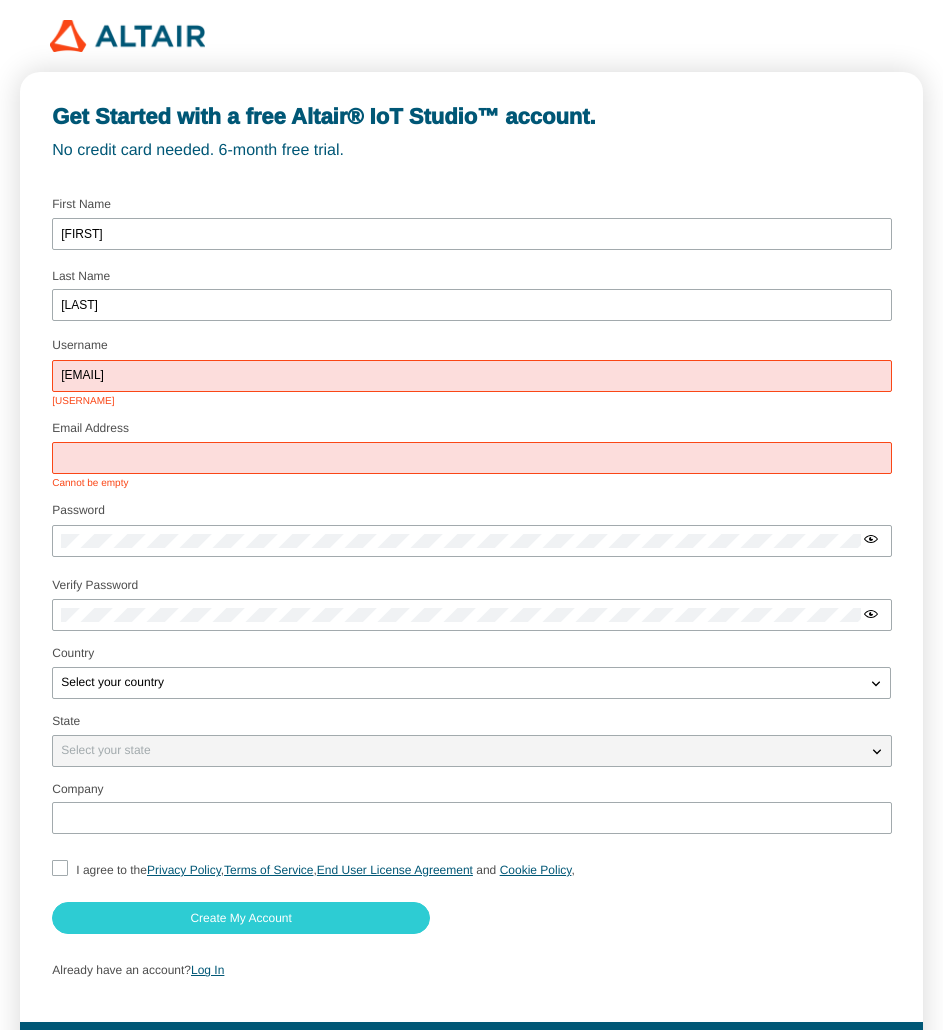 click on "[EMAIL]" at bounding box center [472, 376] 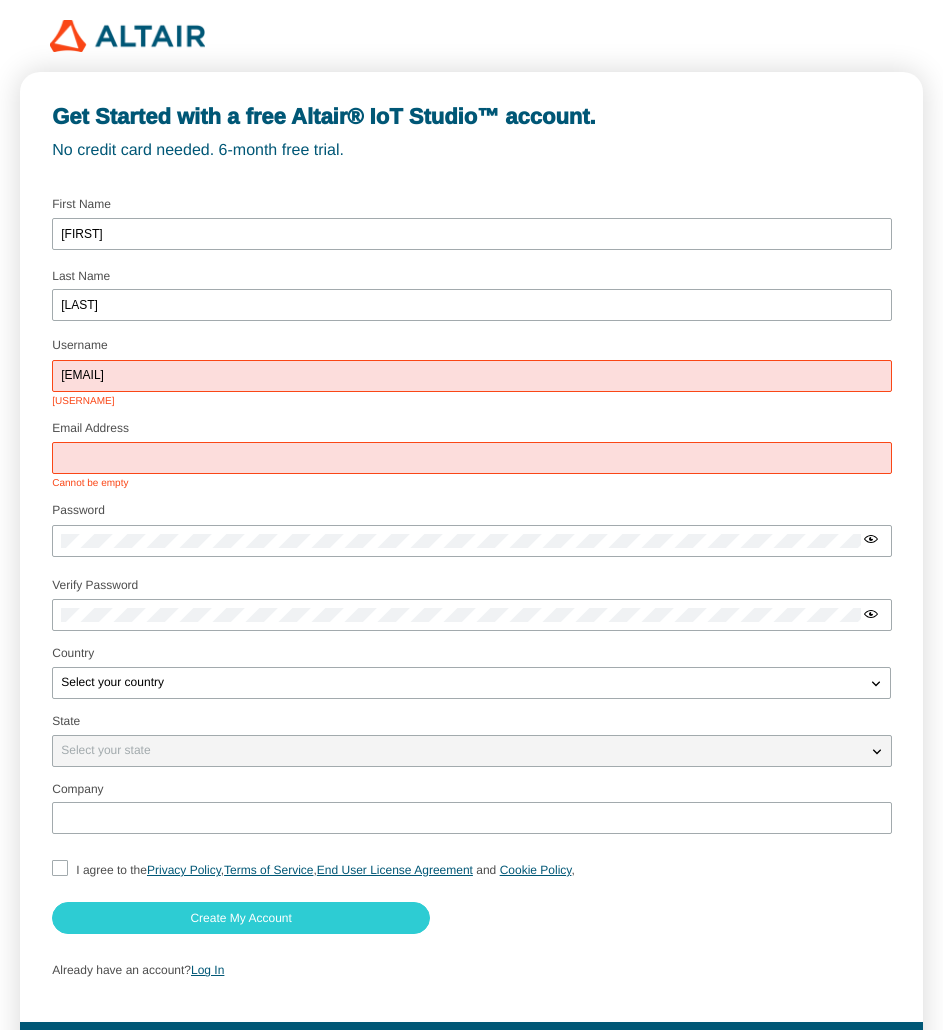 click on "[EMAIL]" at bounding box center (472, 376) 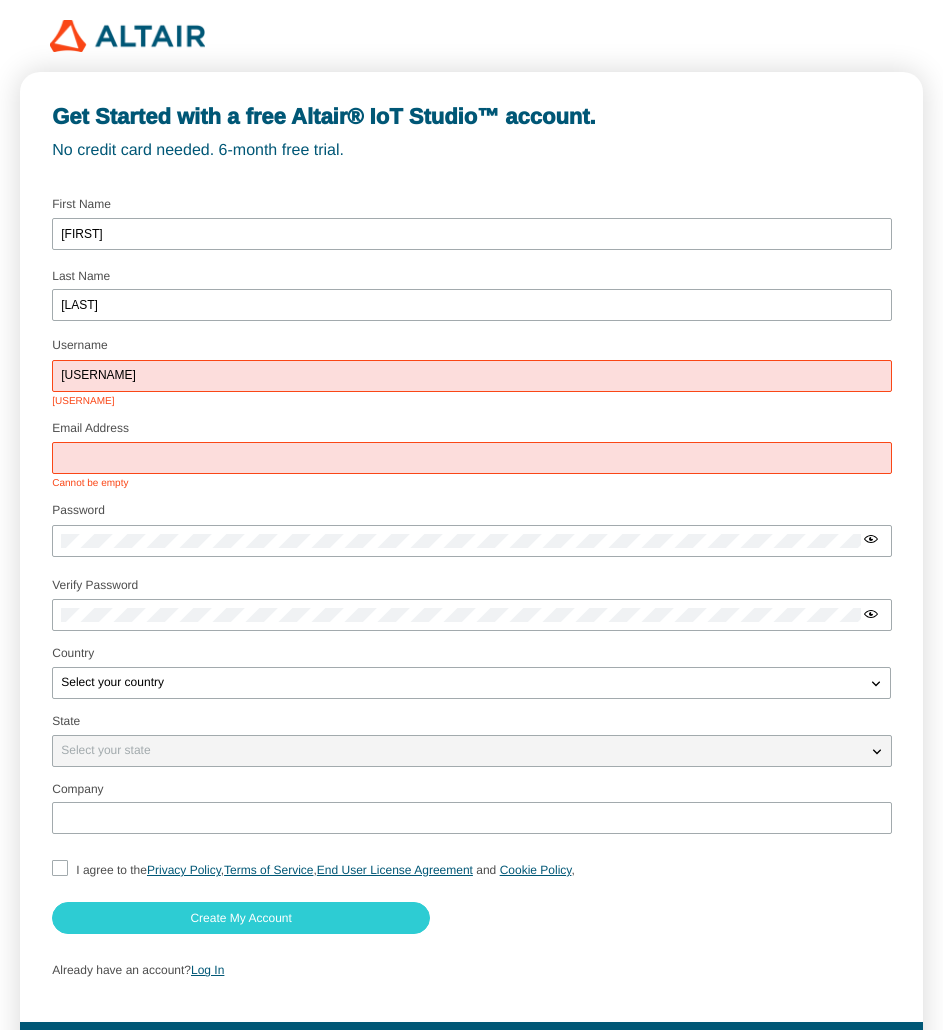 type on "[USERNAME]" 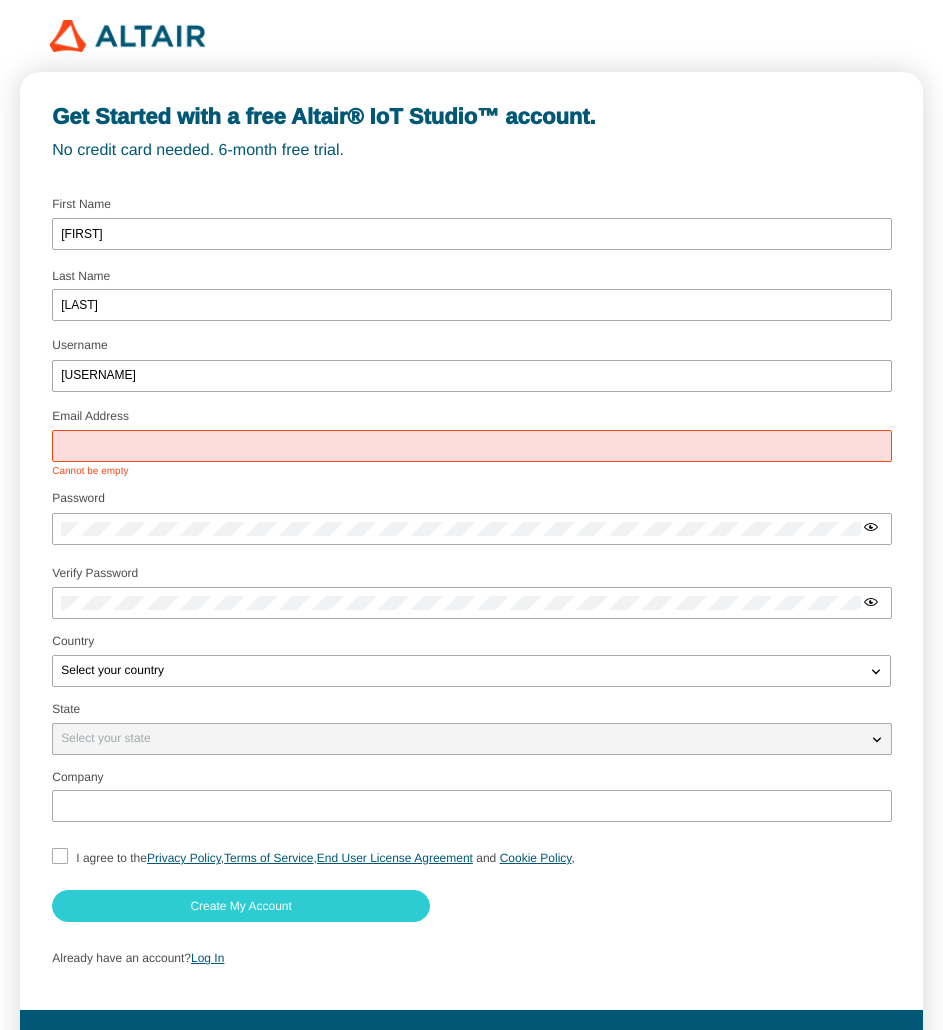 click on "Email Address" at bounding box center [472, 446] 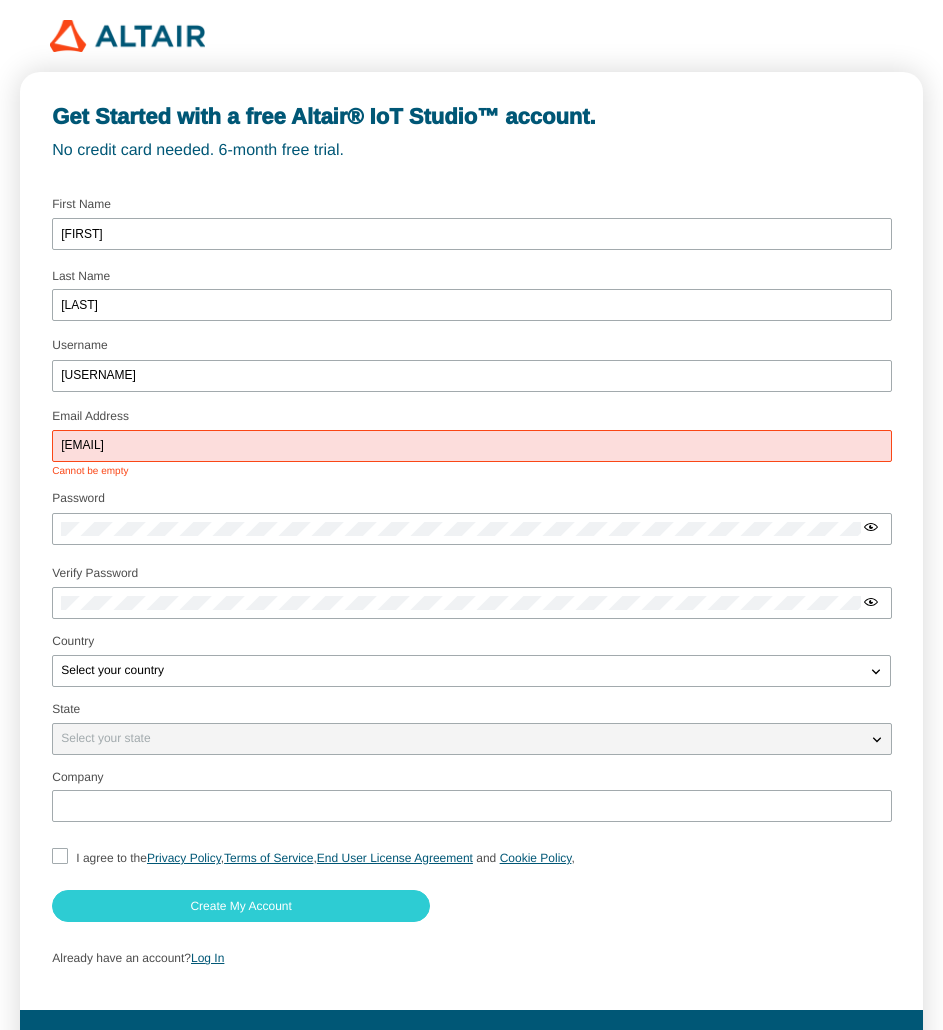type on "[EMAIL]" 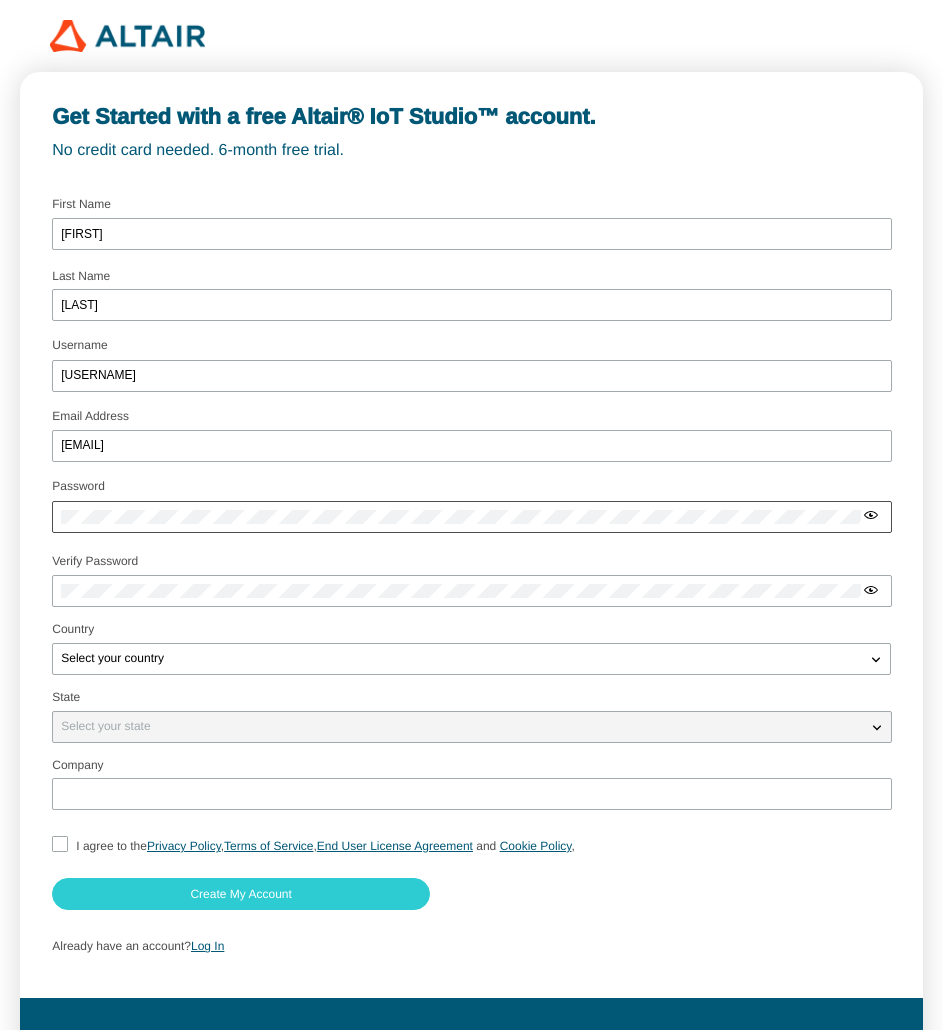 click at bounding box center (472, 517) 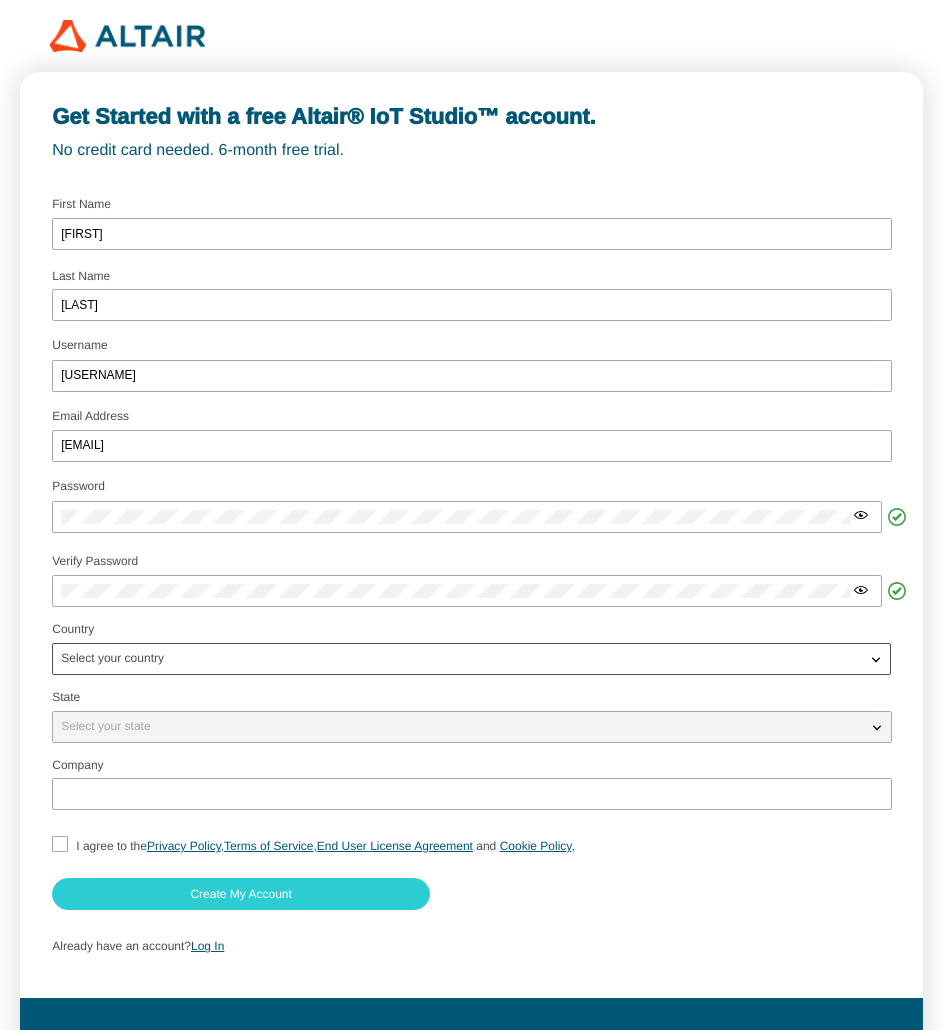 click on "Select your country" at bounding box center [471, 659] 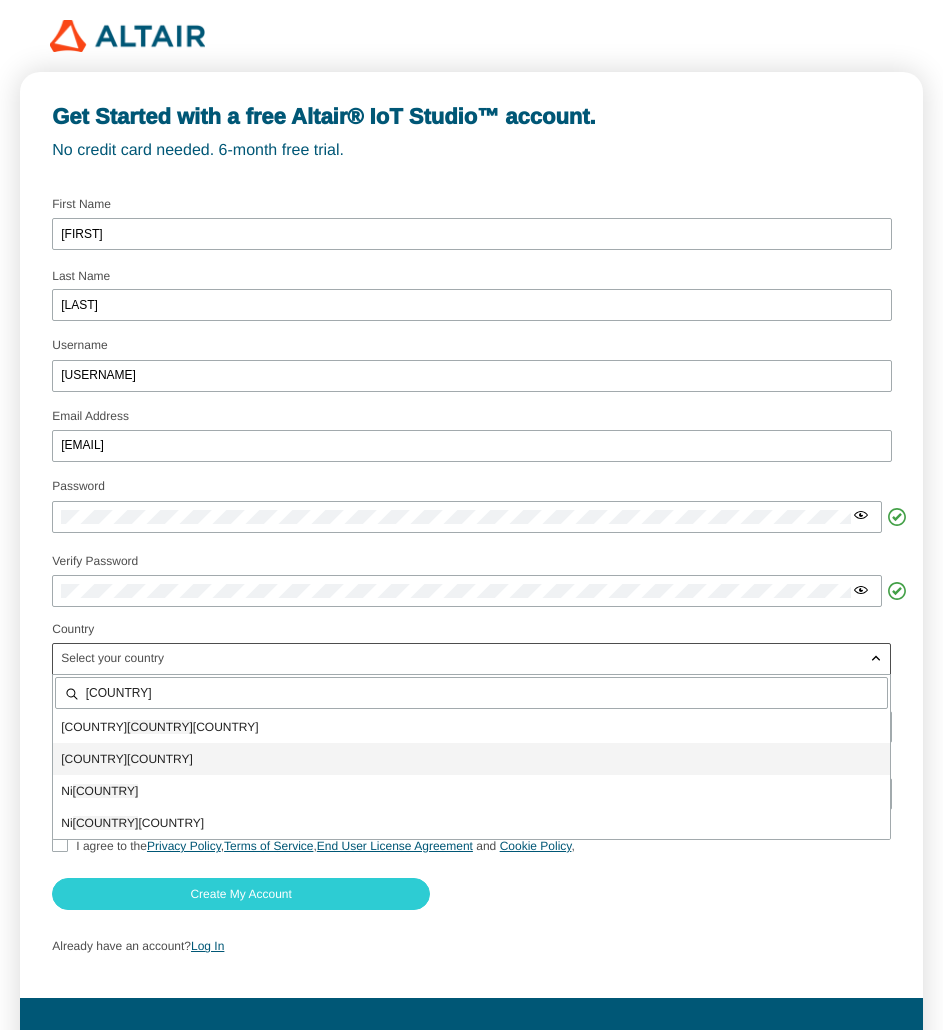 type on "[COUNTRY]" 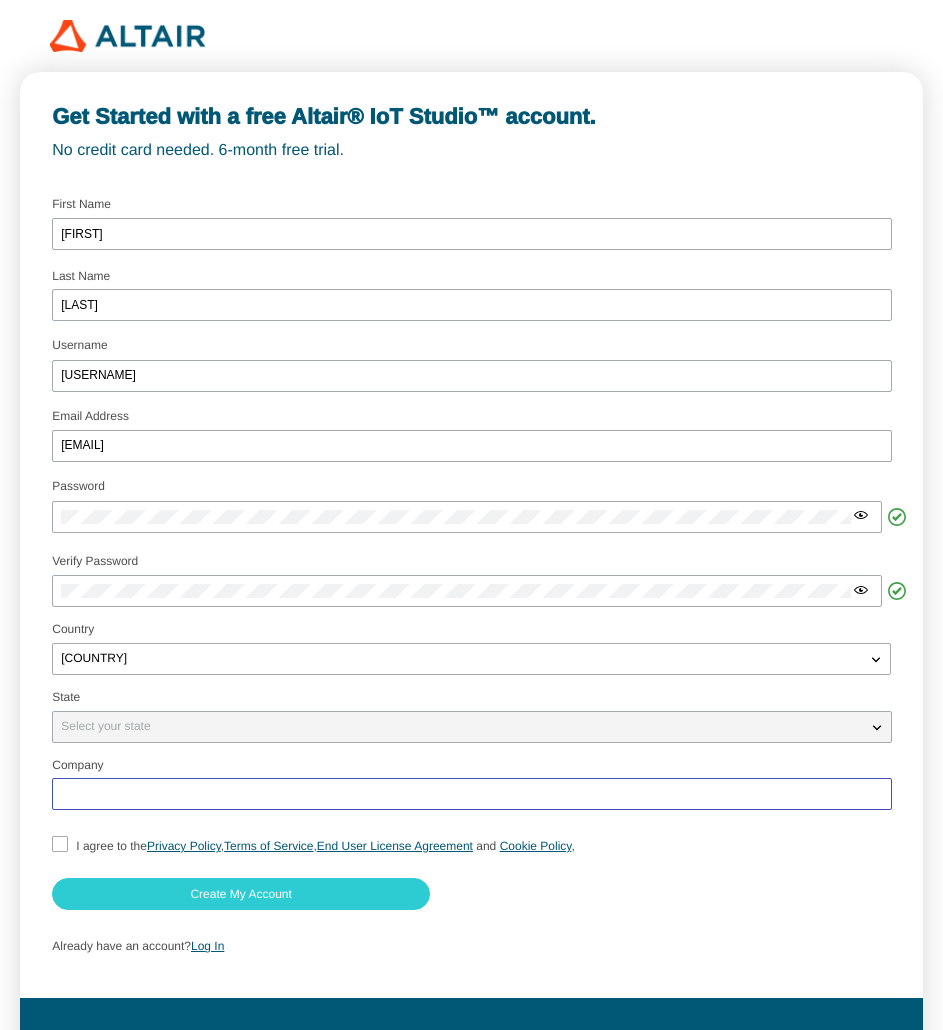 click at bounding box center [472, 794] 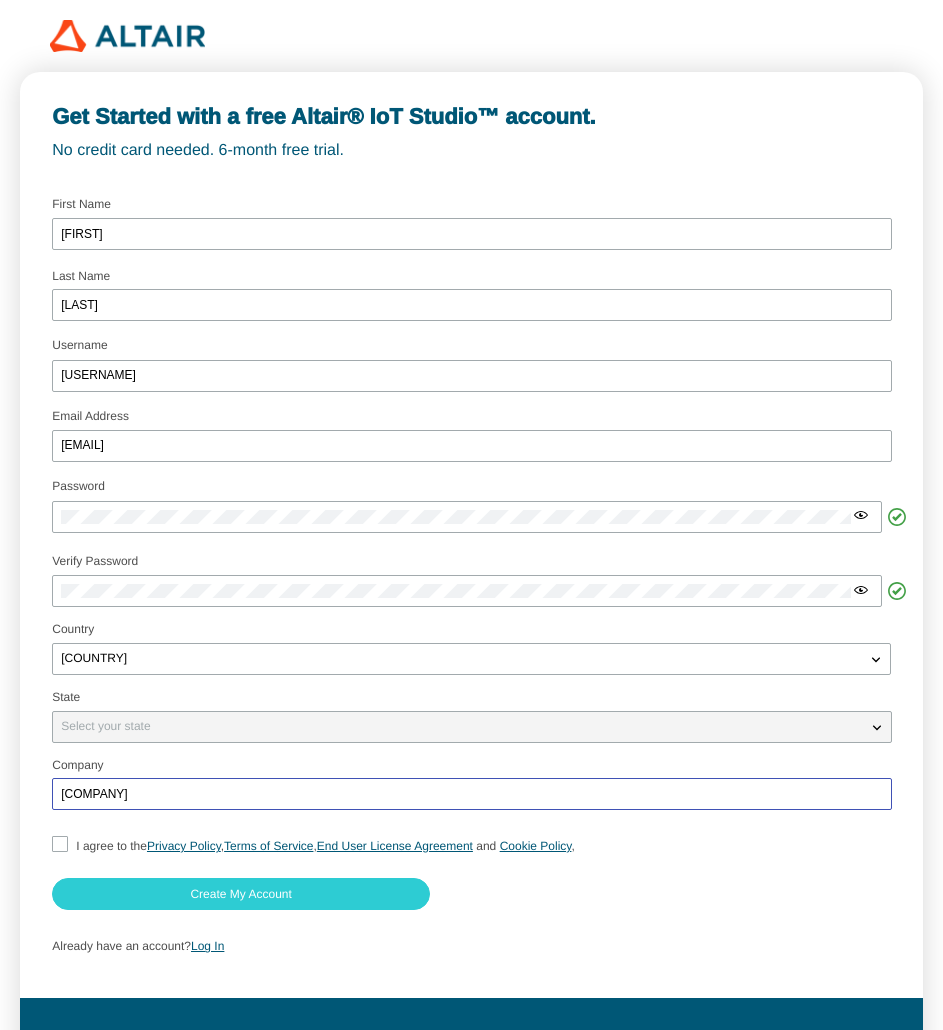 type on "[COMPANY]" 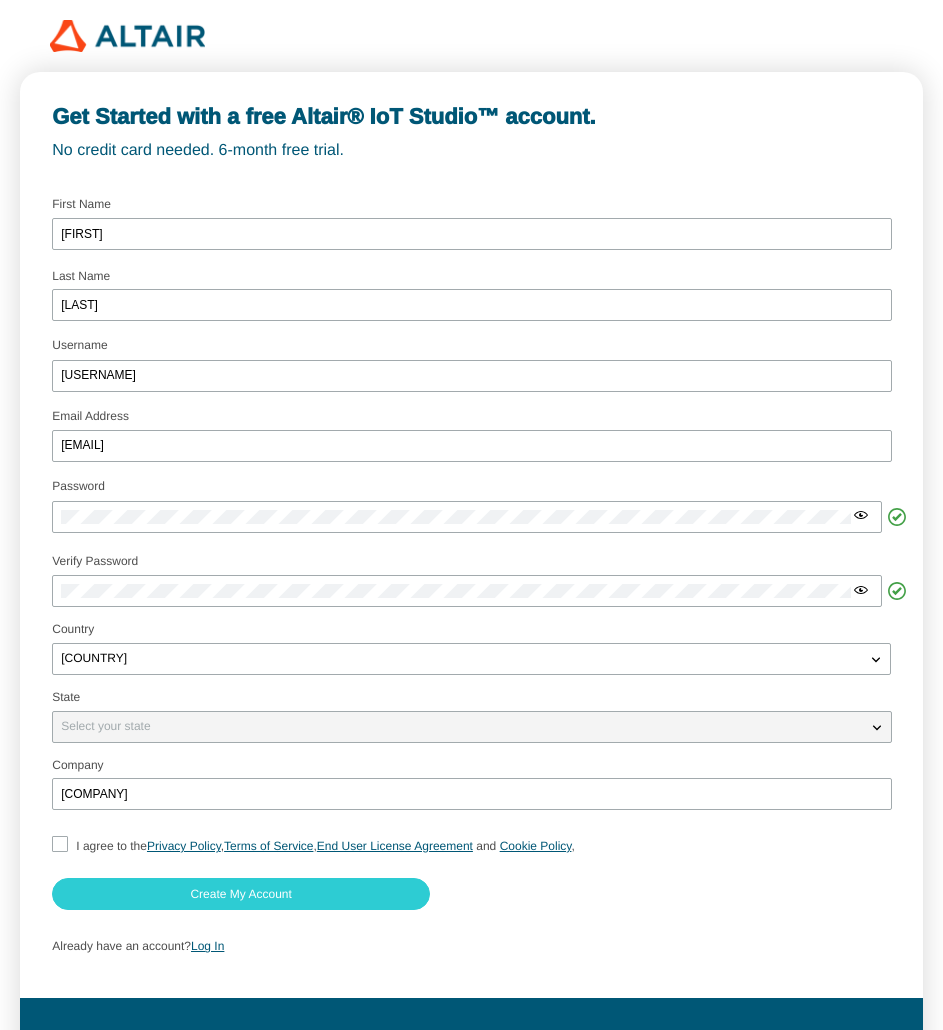 click on "I agree to the
Privacy Policy ,
Terms of Service ,
End User License Agreement
and
Cookie Policy ," at bounding box center [58, 846] 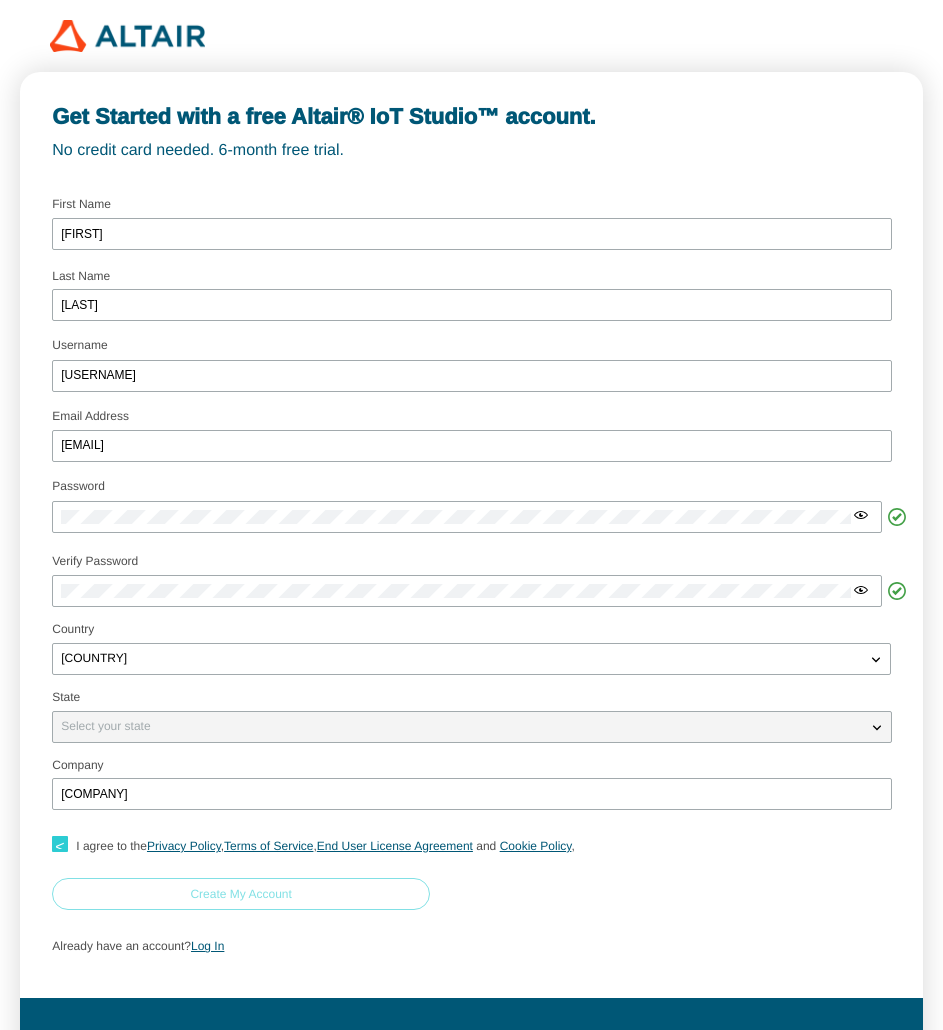 click on "Create My Account" at bounding box center (241, 894) 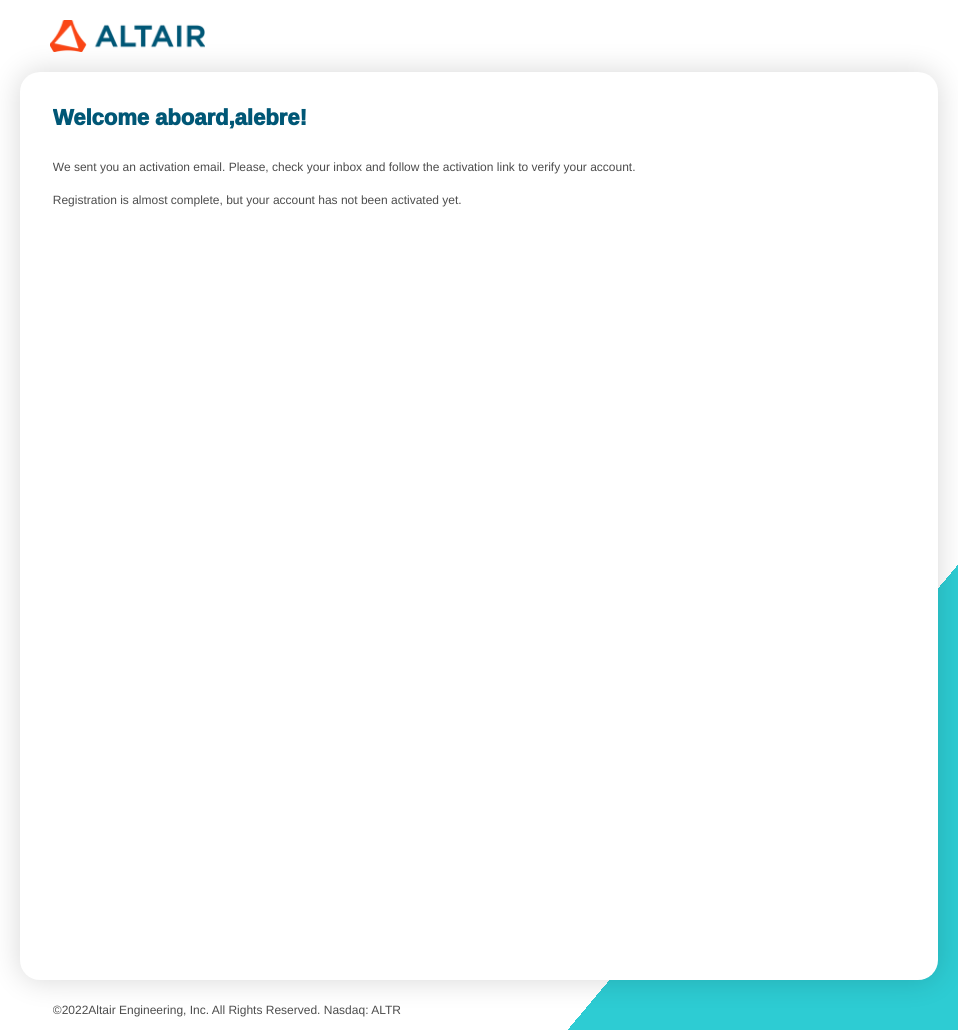 scroll, scrollTop: 0, scrollLeft: 0, axis: both 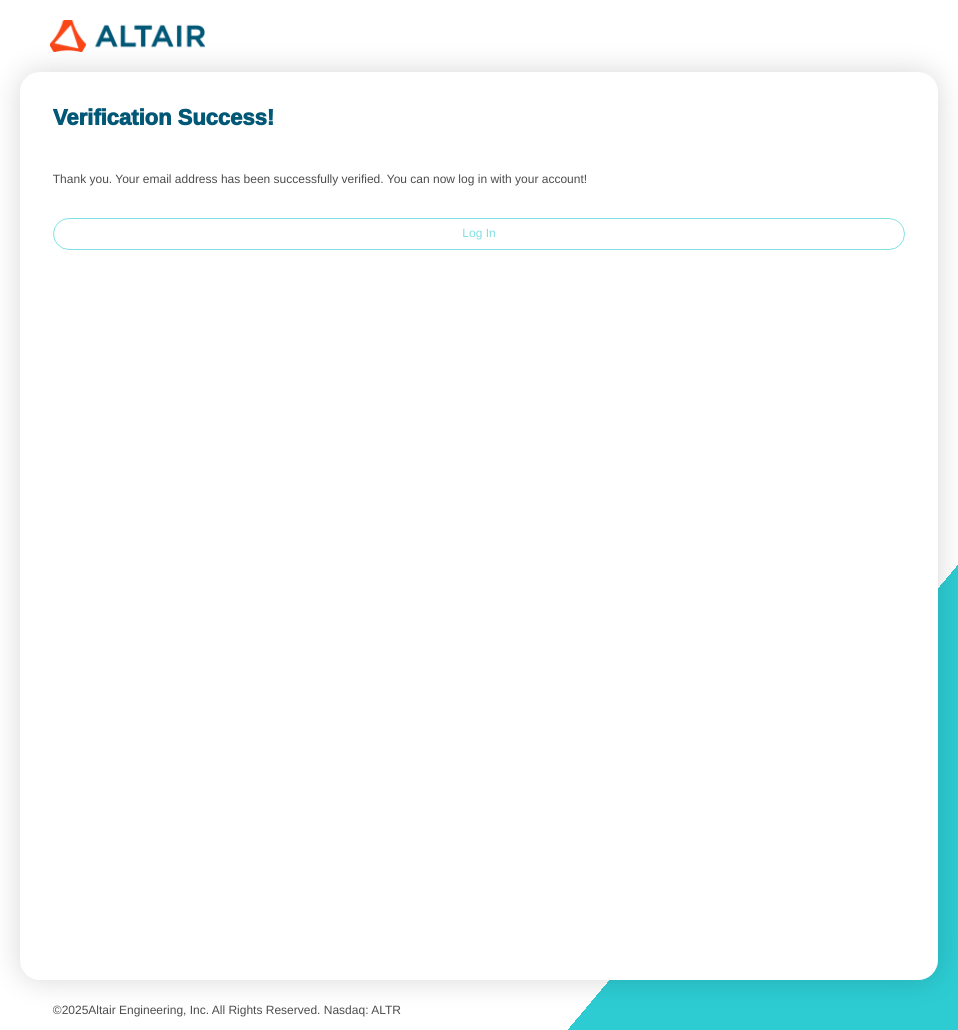 click on "Log In" at bounding box center [479, 234] 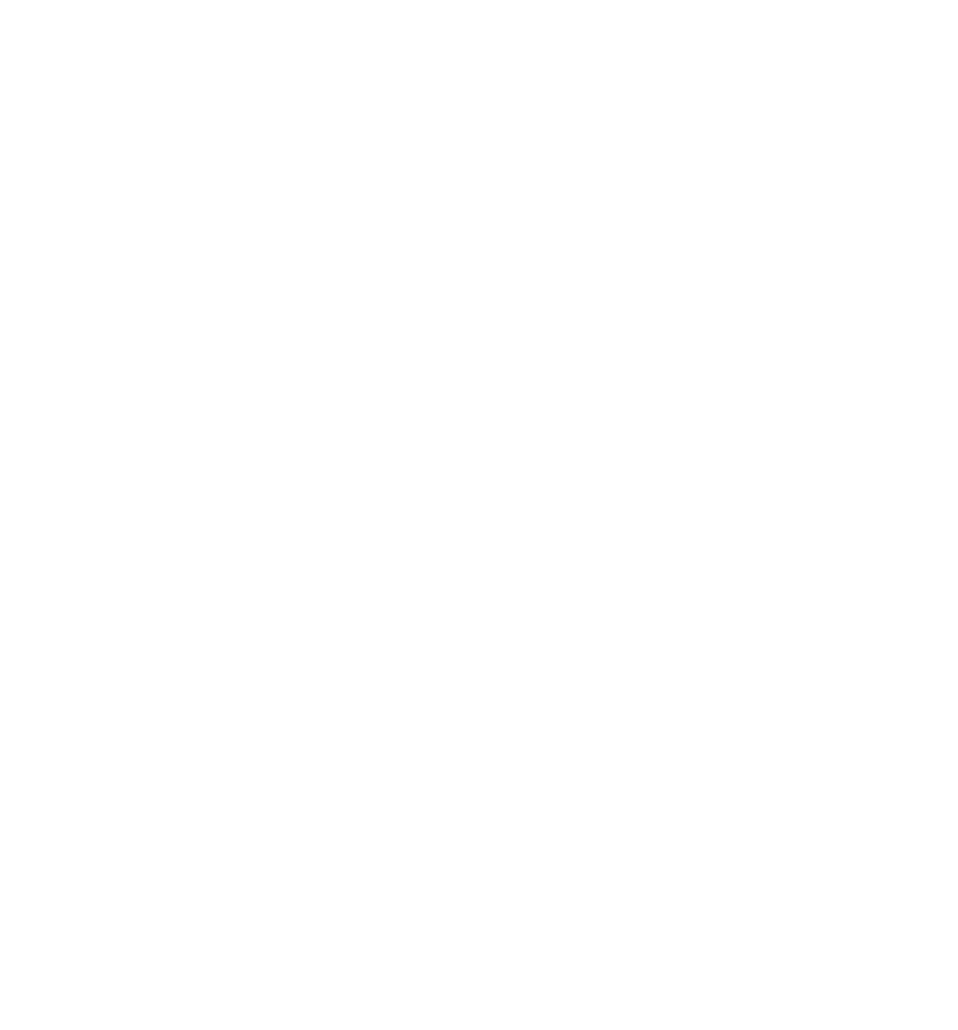 scroll, scrollTop: 0, scrollLeft: 0, axis: both 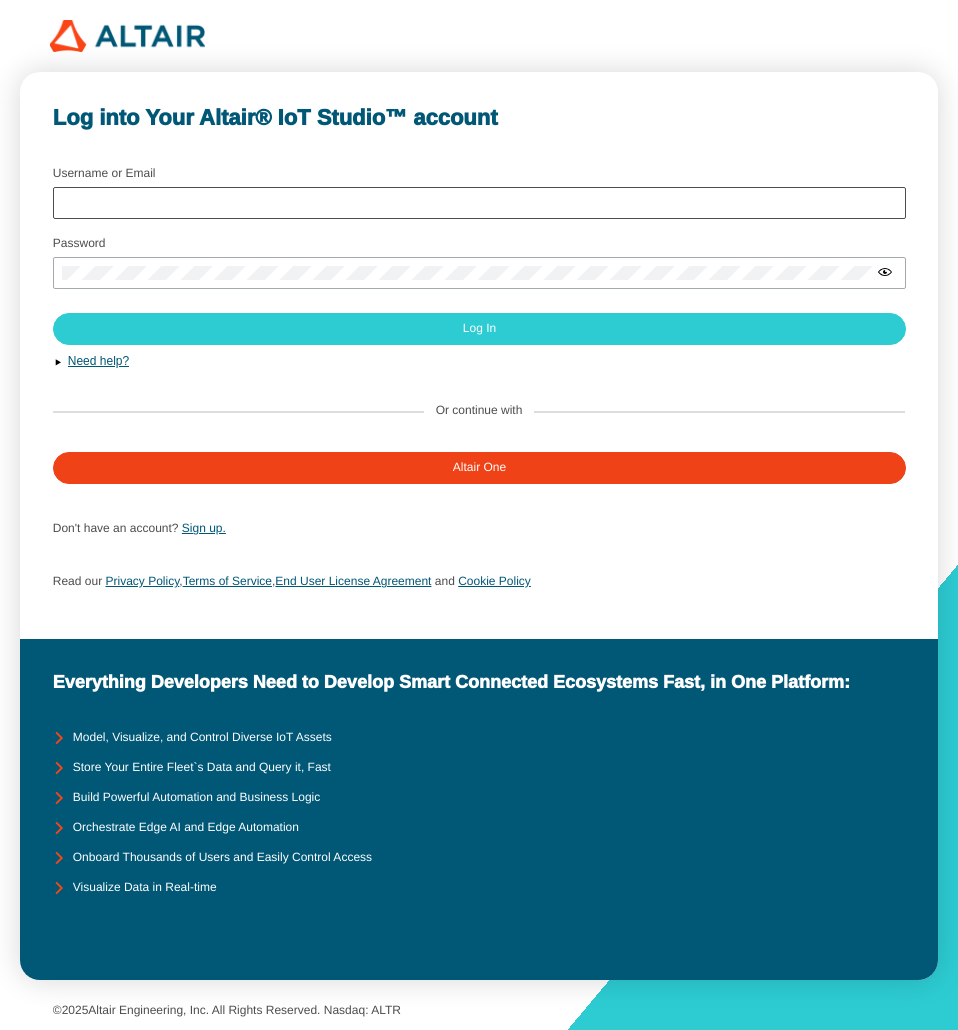 click at bounding box center (479, 203) 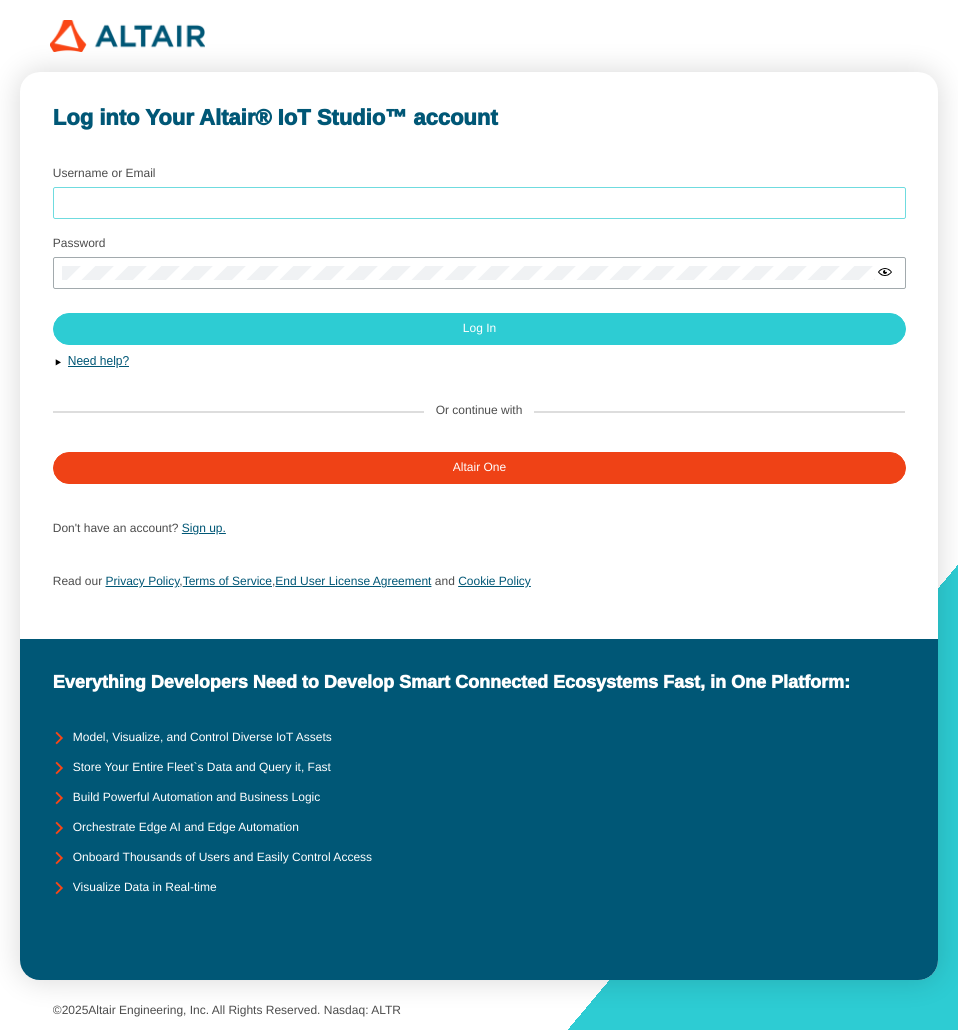 click on "Username or Email" at bounding box center (479, 203) 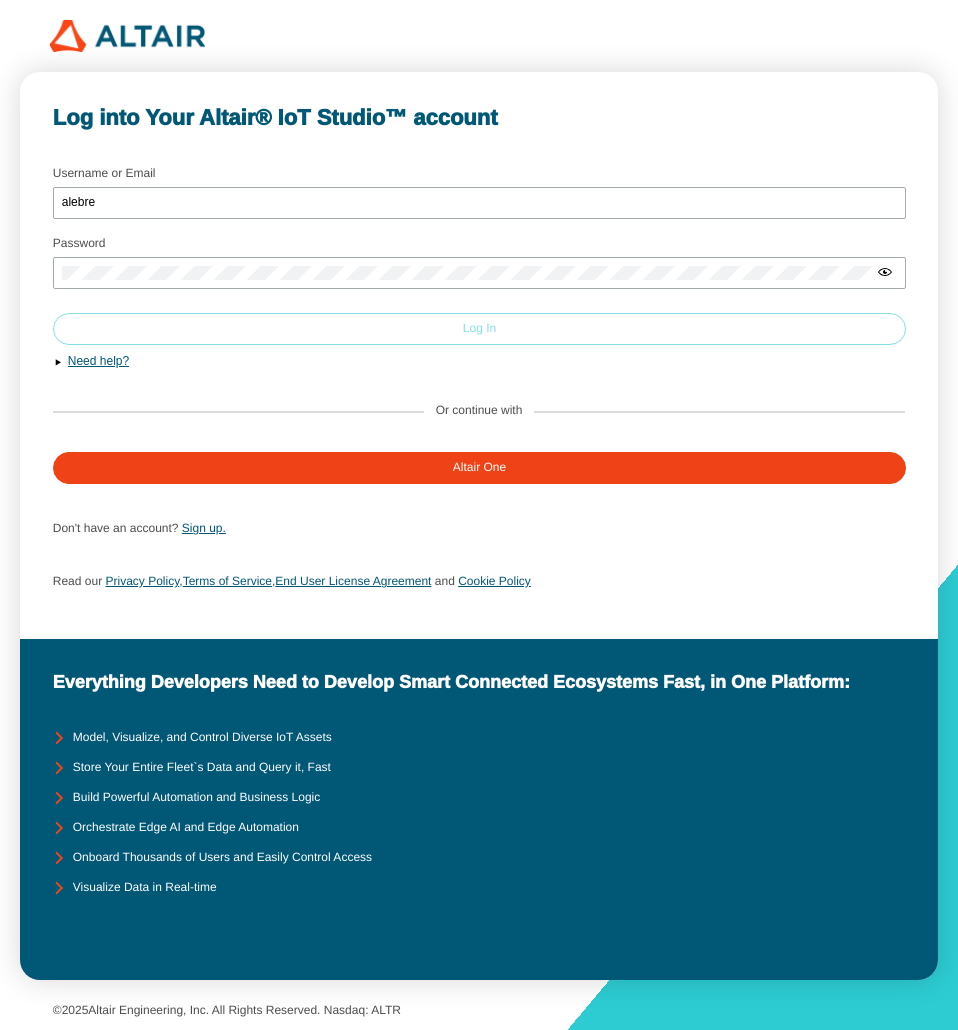 click on "Log In" at bounding box center (479, 329) 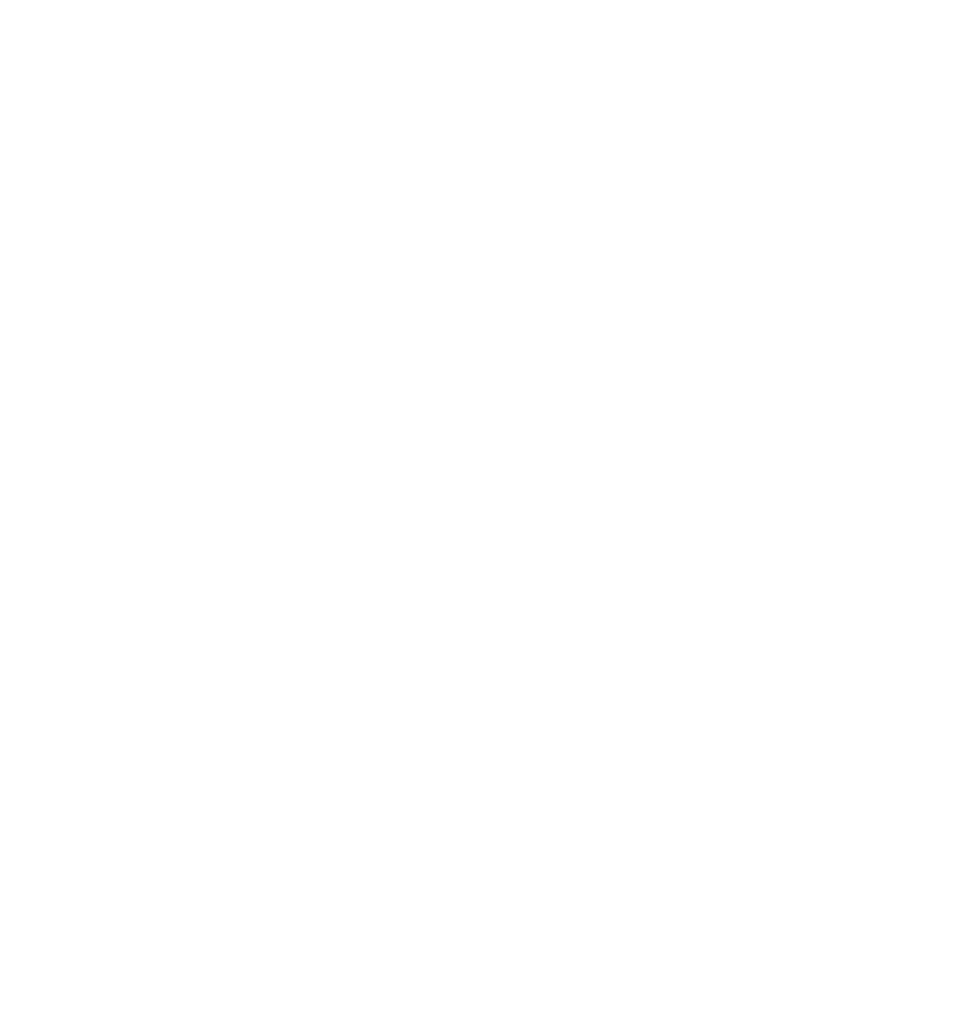 scroll, scrollTop: 0, scrollLeft: 0, axis: both 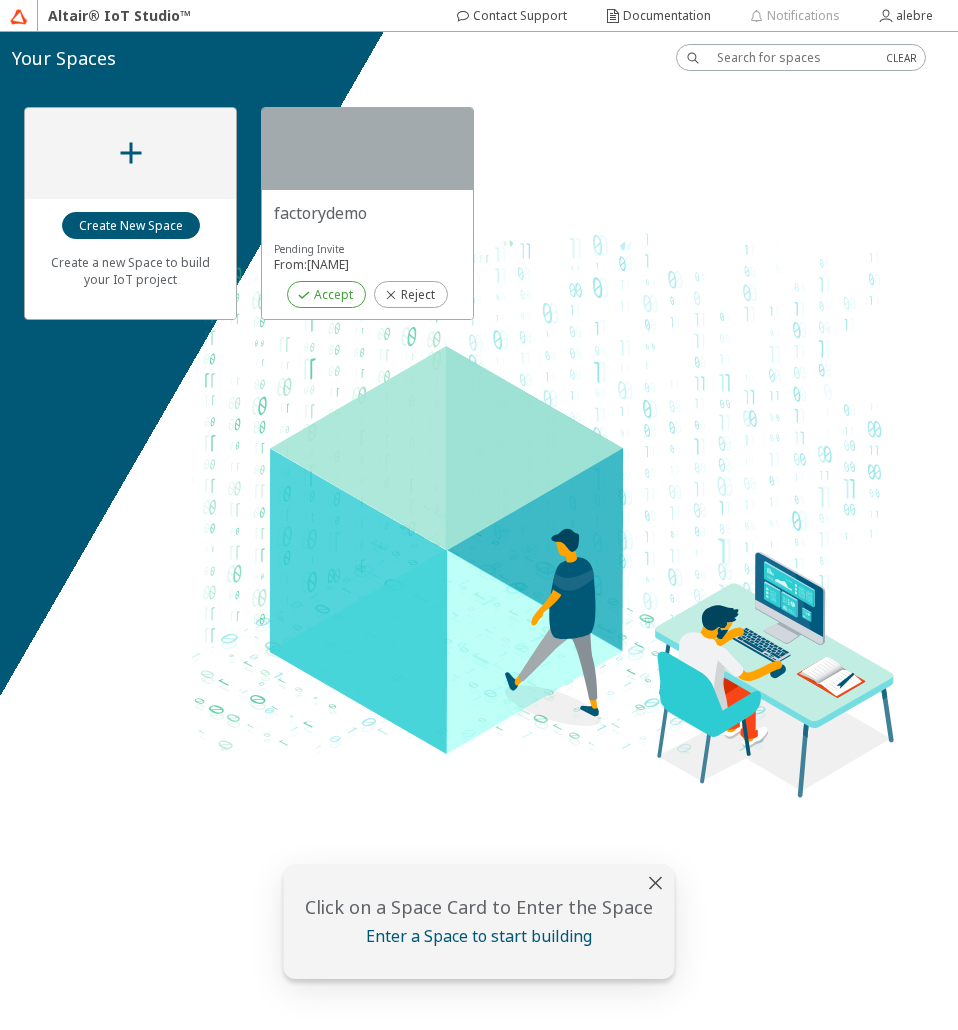 click on "Accept" 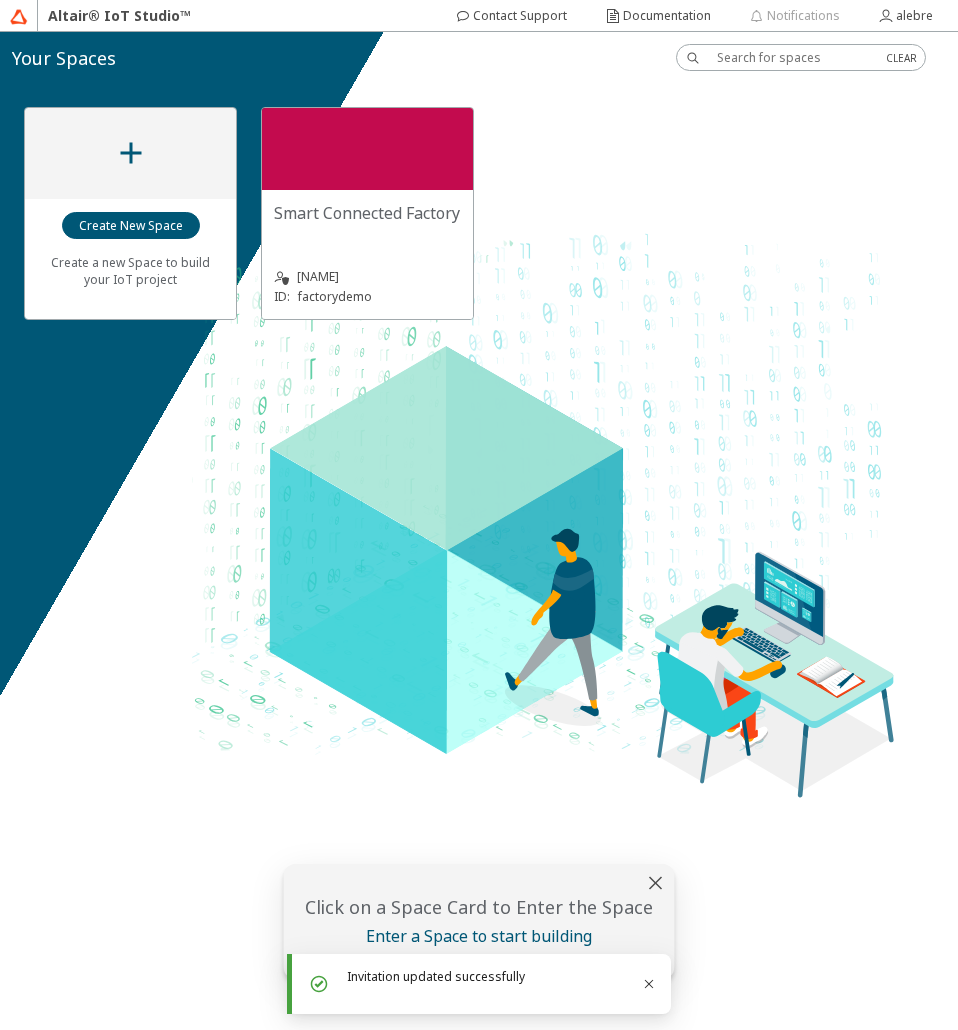 click on "Smart Connected Factory" at bounding box center [0, 0] 